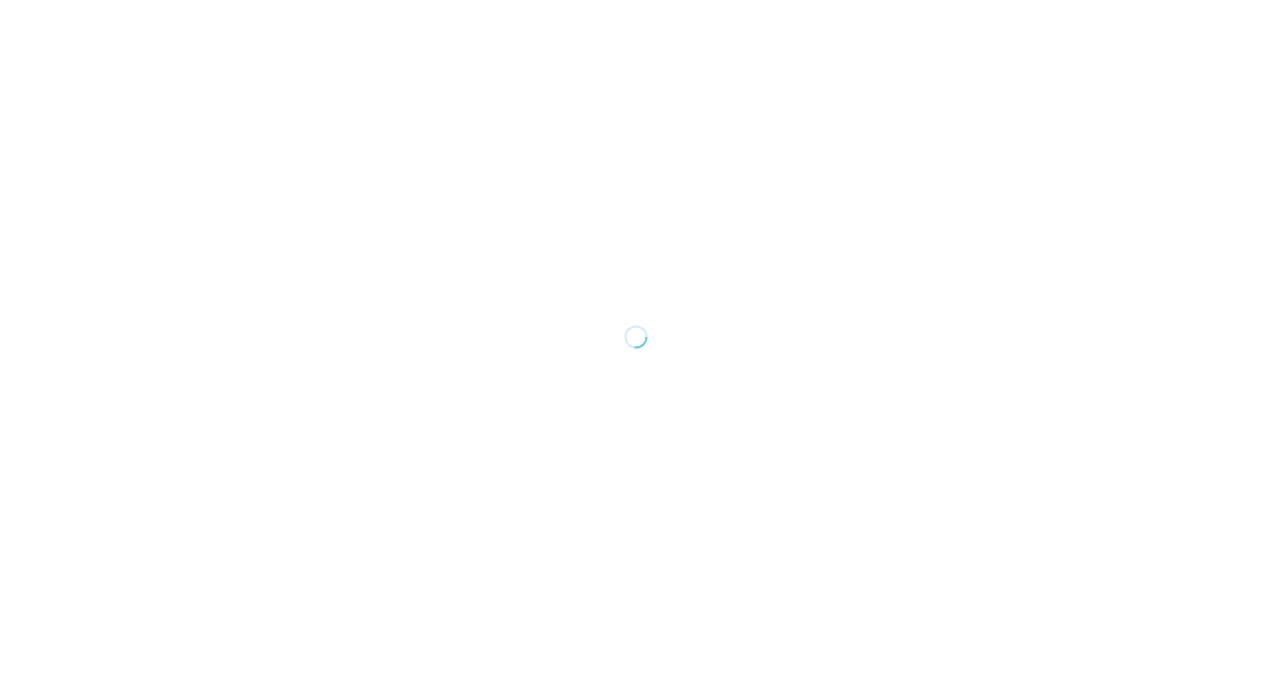 scroll, scrollTop: 0, scrollLeft: 0, axis: both 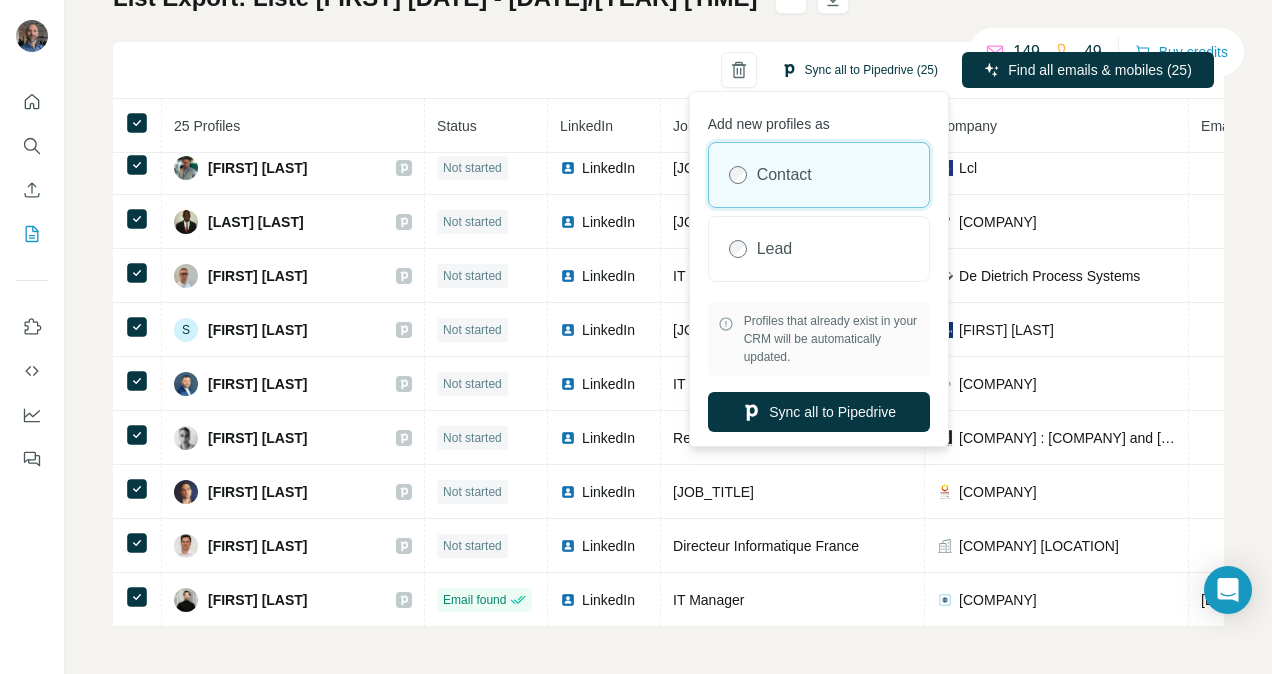 click on "Sync all to Pipedrive (25)" at bounding box center [859, 70] 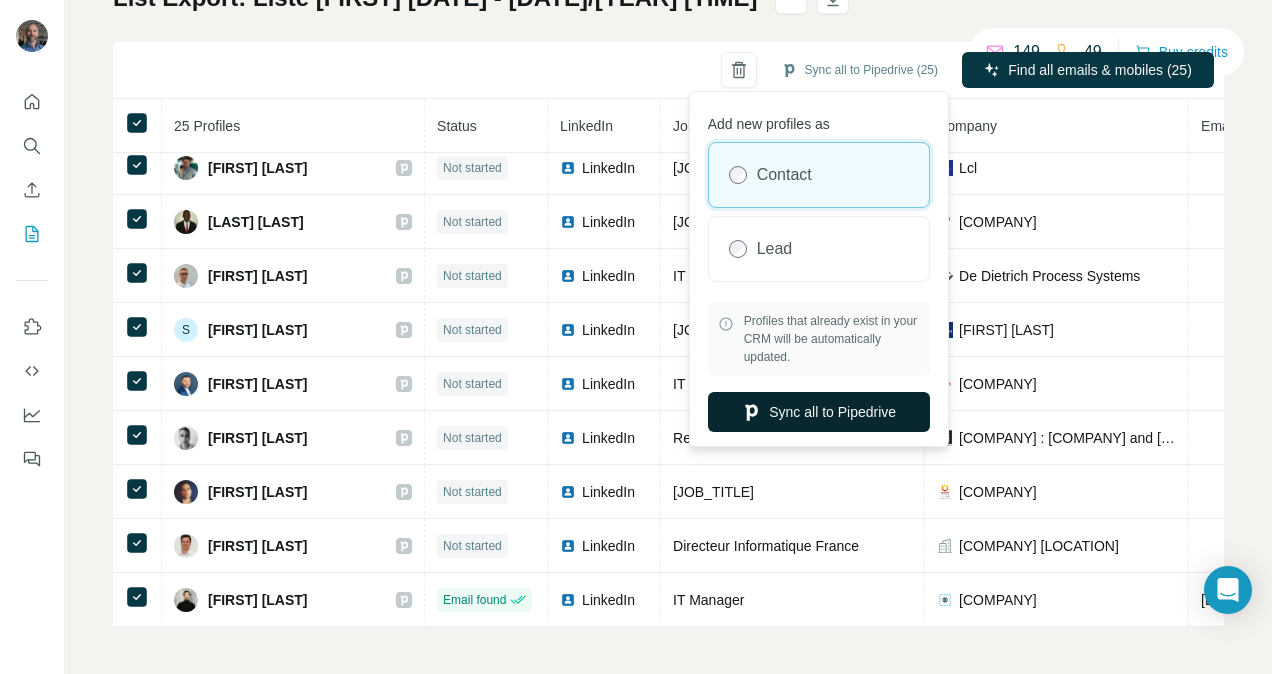 click on "Sync all to Pipedrive" at bounding box center [819, 412] 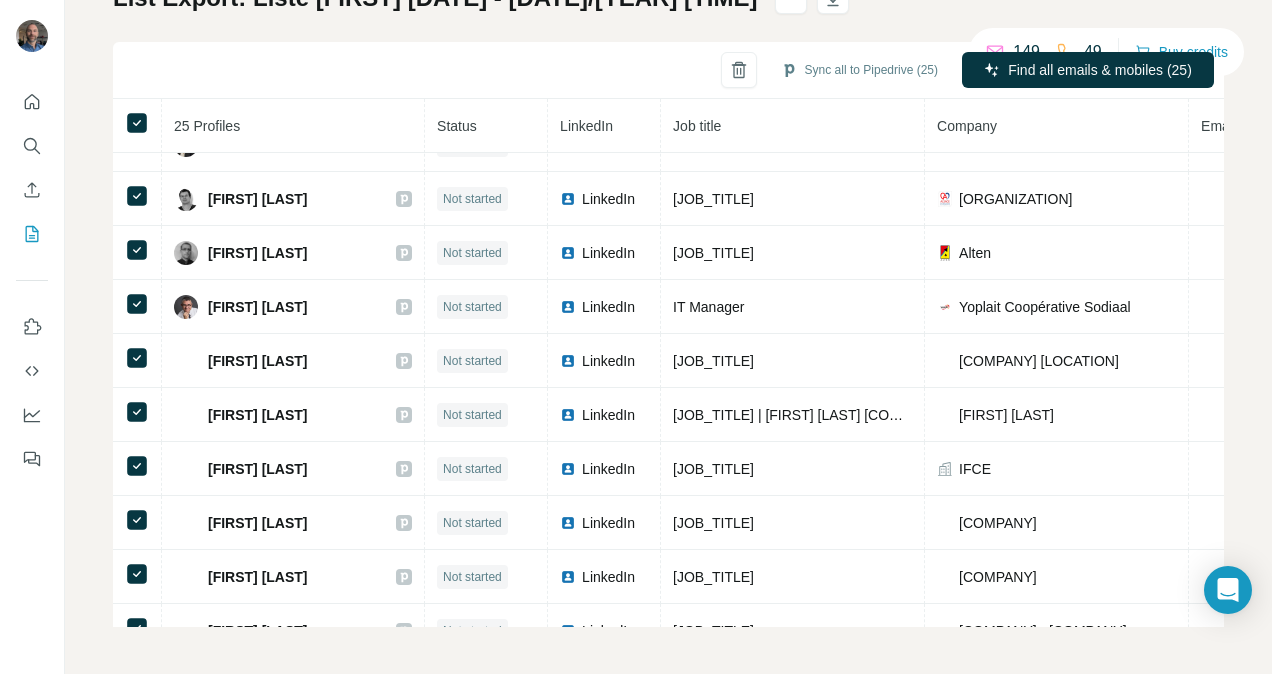 scroll, scrollTop: 0, scrollLeft: 0, axis: both 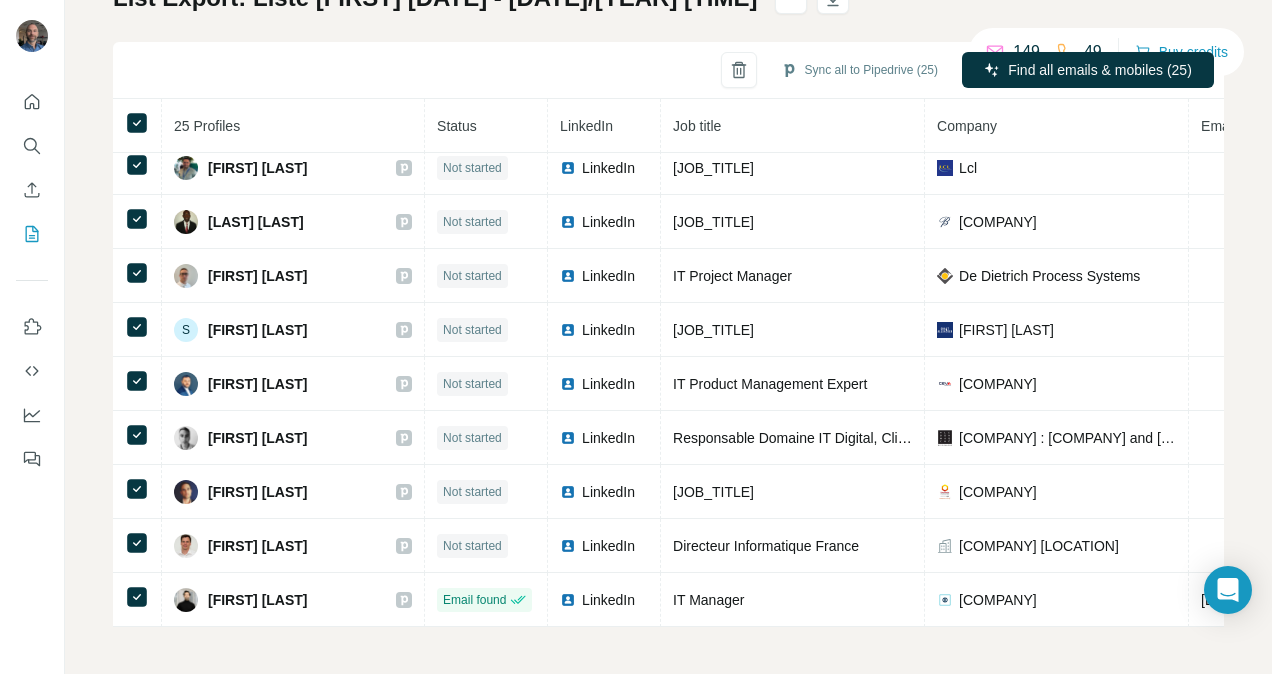 click on "Sync all to Pipedrive ([NUMBER]) Find all emails & mobiles ([NUMBER])" at bounding box center [668, 70] 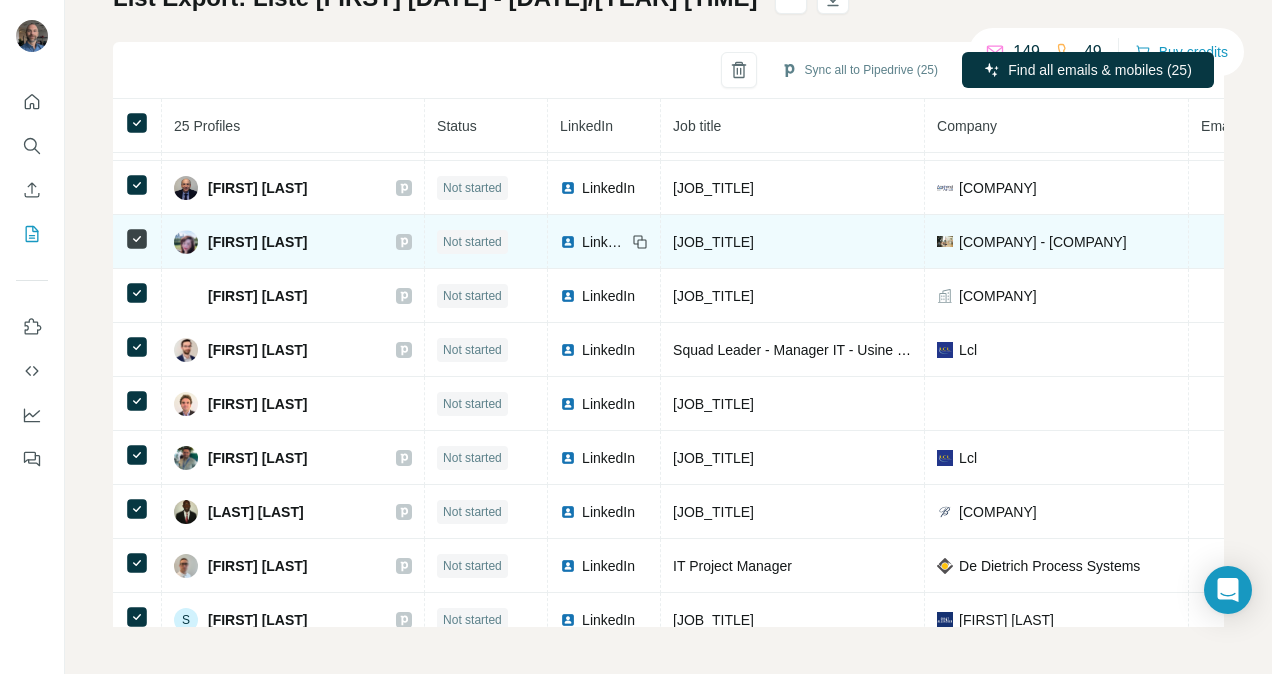 scroll, scrollTop: 586, scrollLeft: 0, axis: vertical 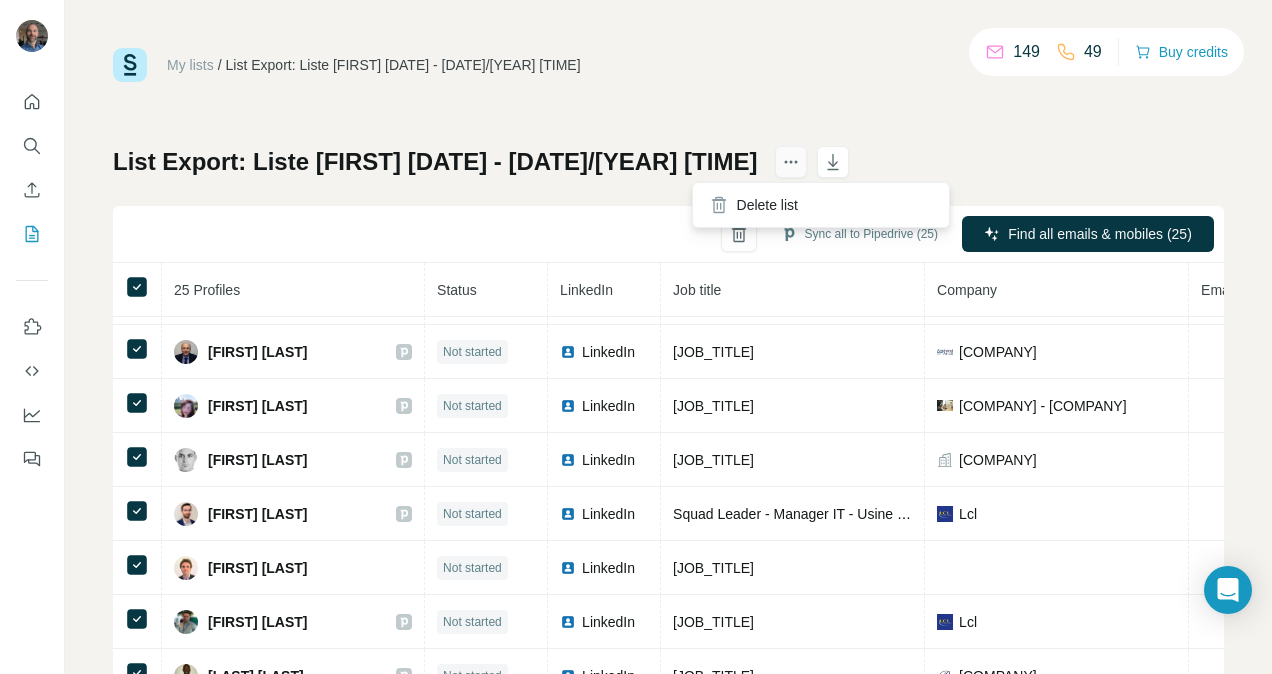 click 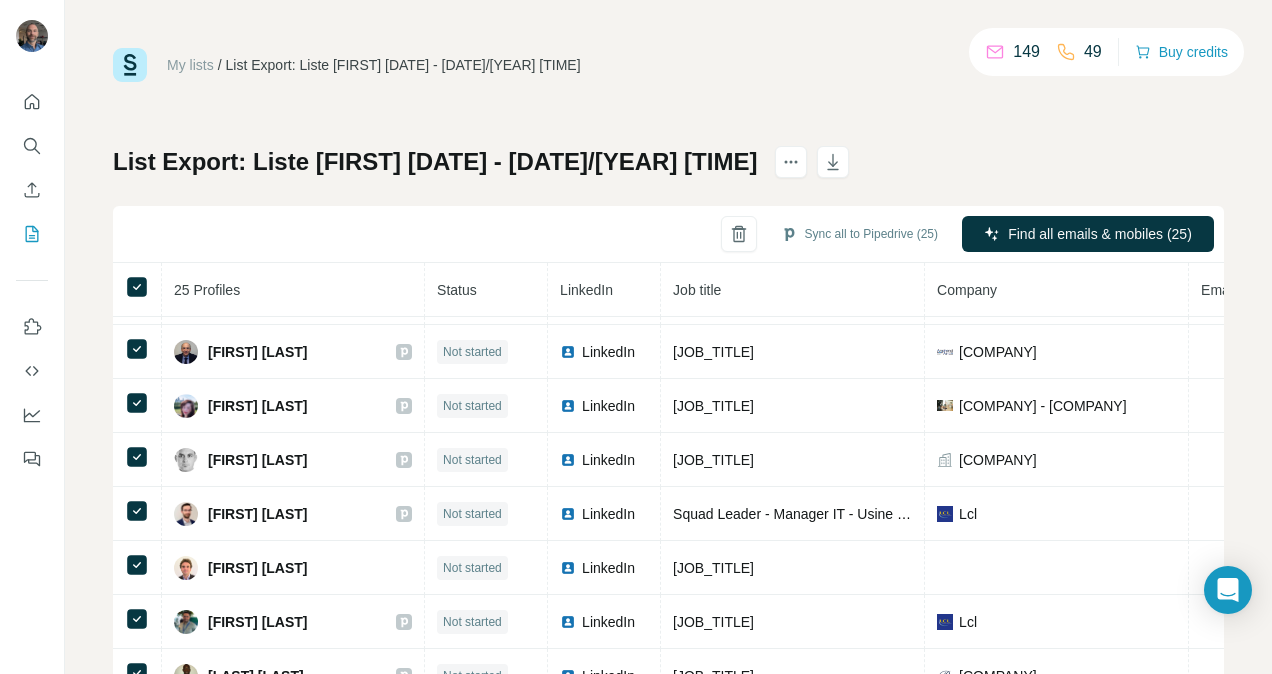 click on "Sync all to Pipedrive ([NUMBER]) Find all emails & mobiles ([NUMBER])" at bounding box center (668, 234) 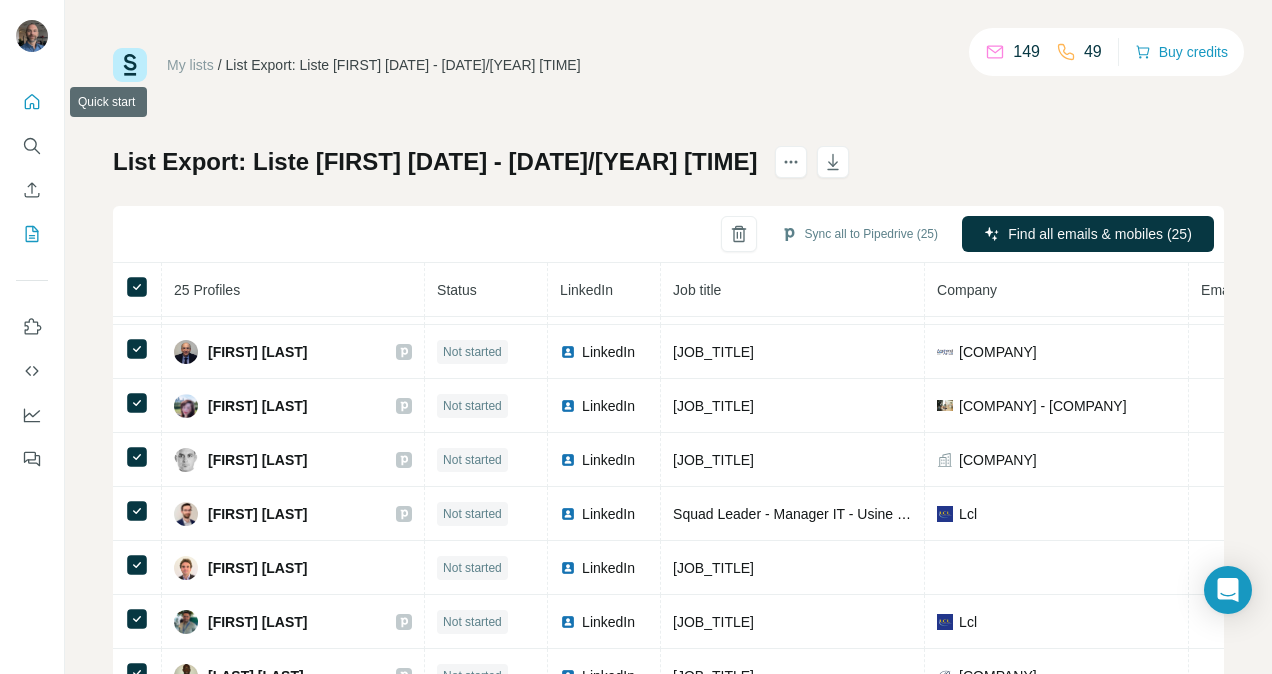click 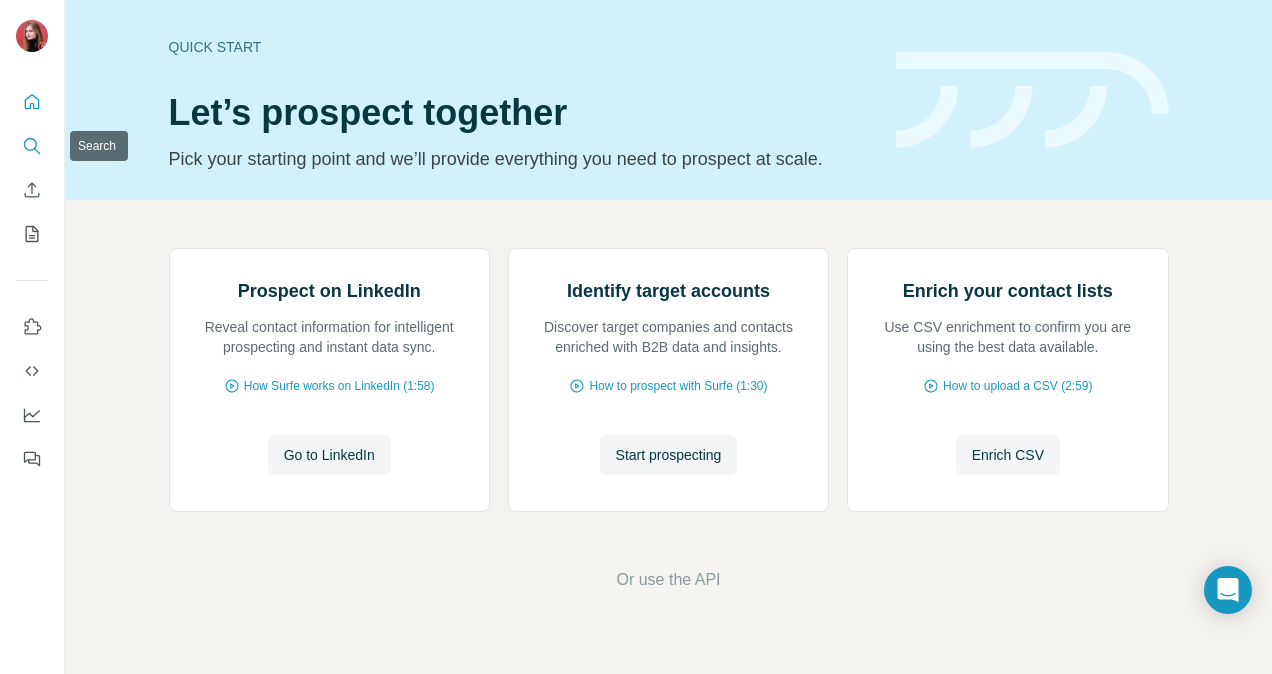 click at bounding box center [32, 146] 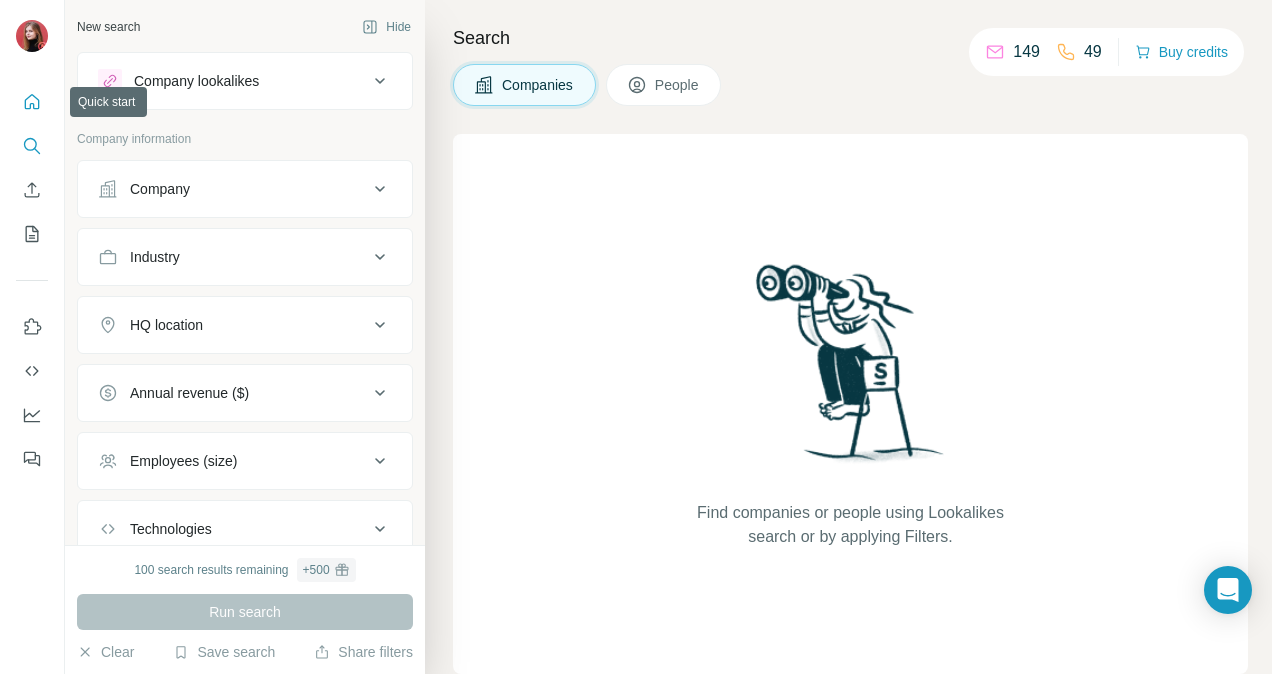 click 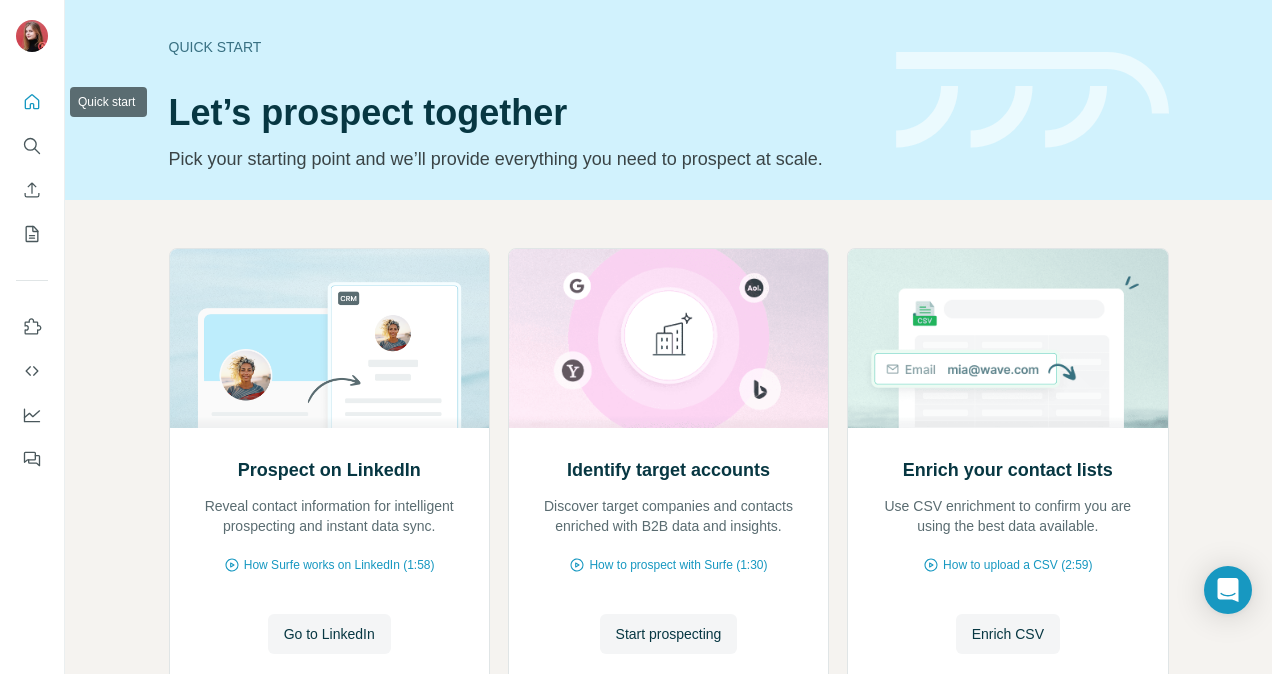 click 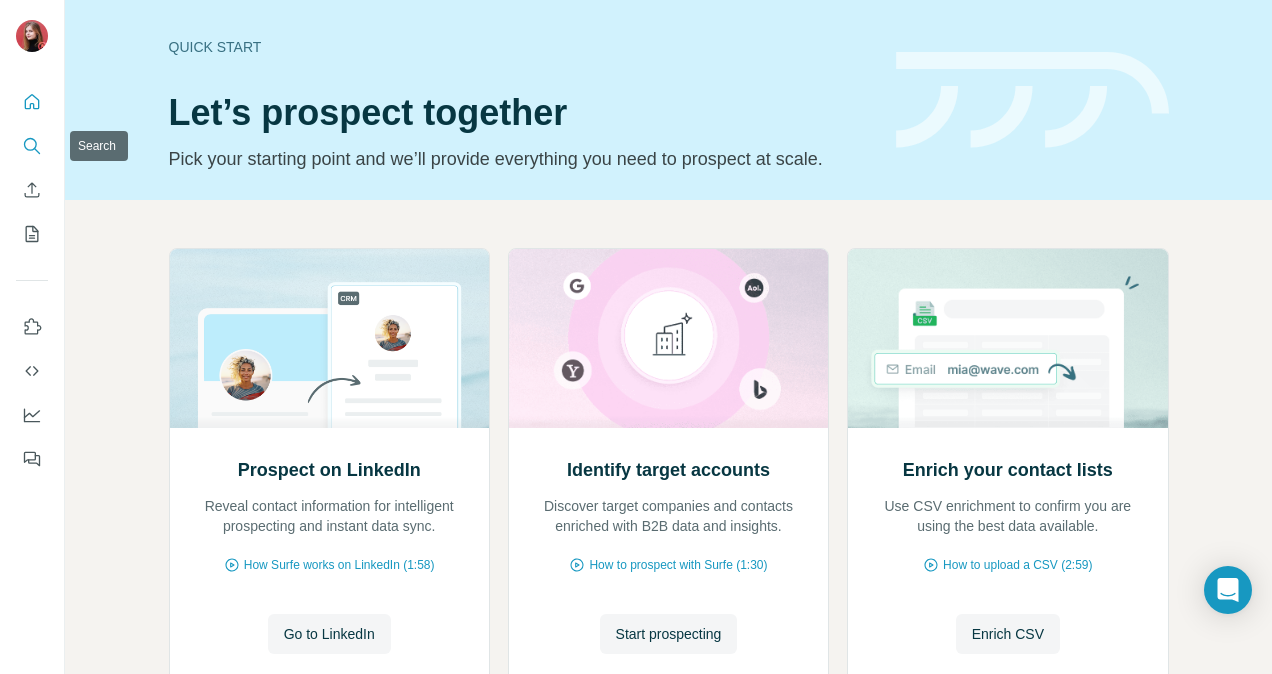 click 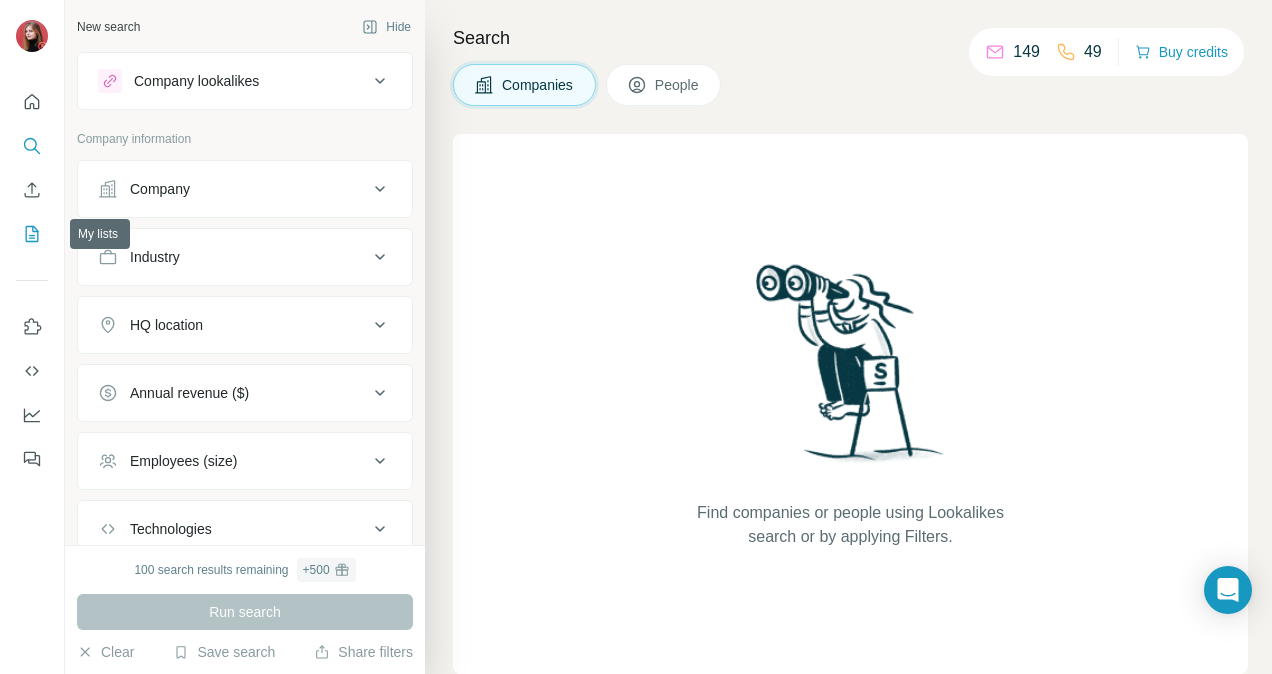 click 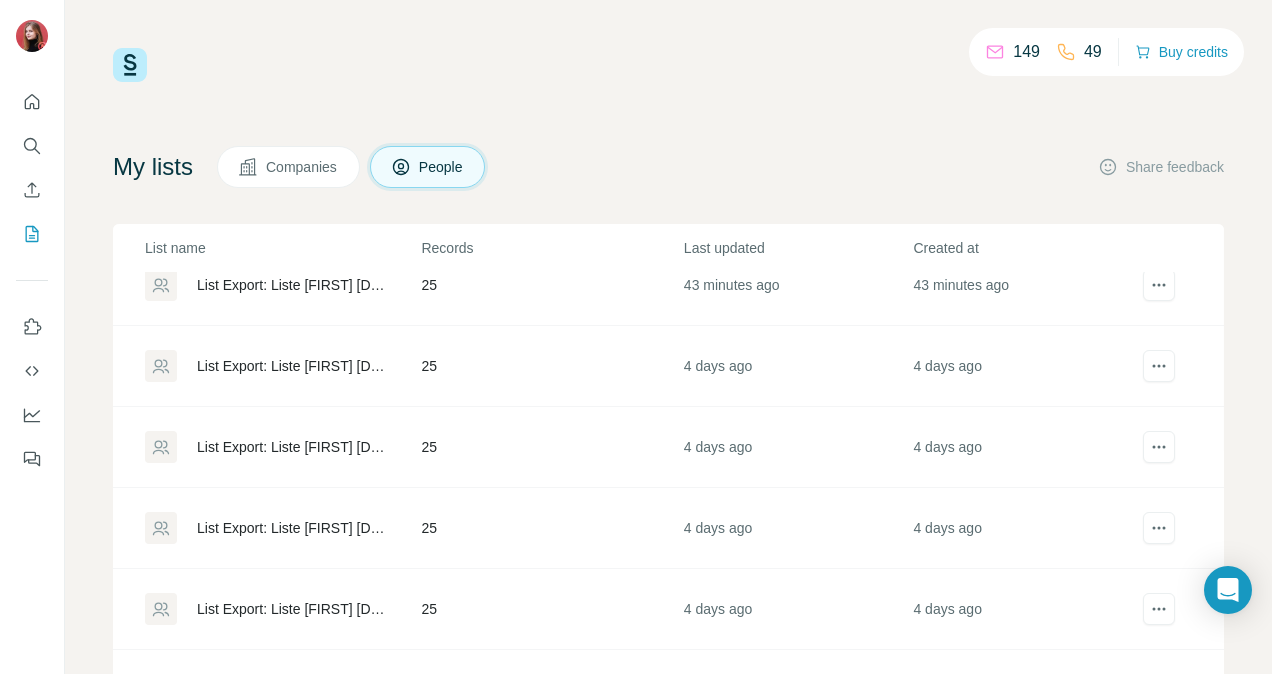 scroll, scrollTop: 0, scrollLeft: 0, axis: both 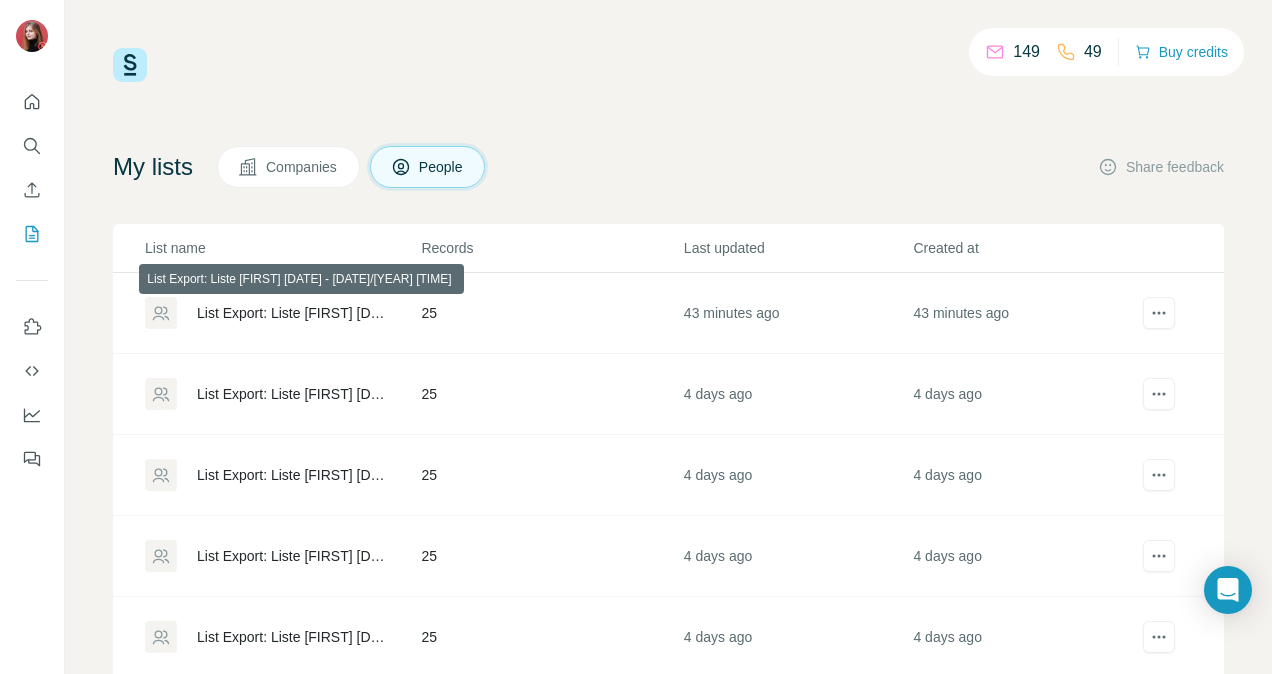 click on "List Export: Liste [FIRST] [DATE] - [DATE]/[YEAR] [TIME]" at bounding box center (292, 313) 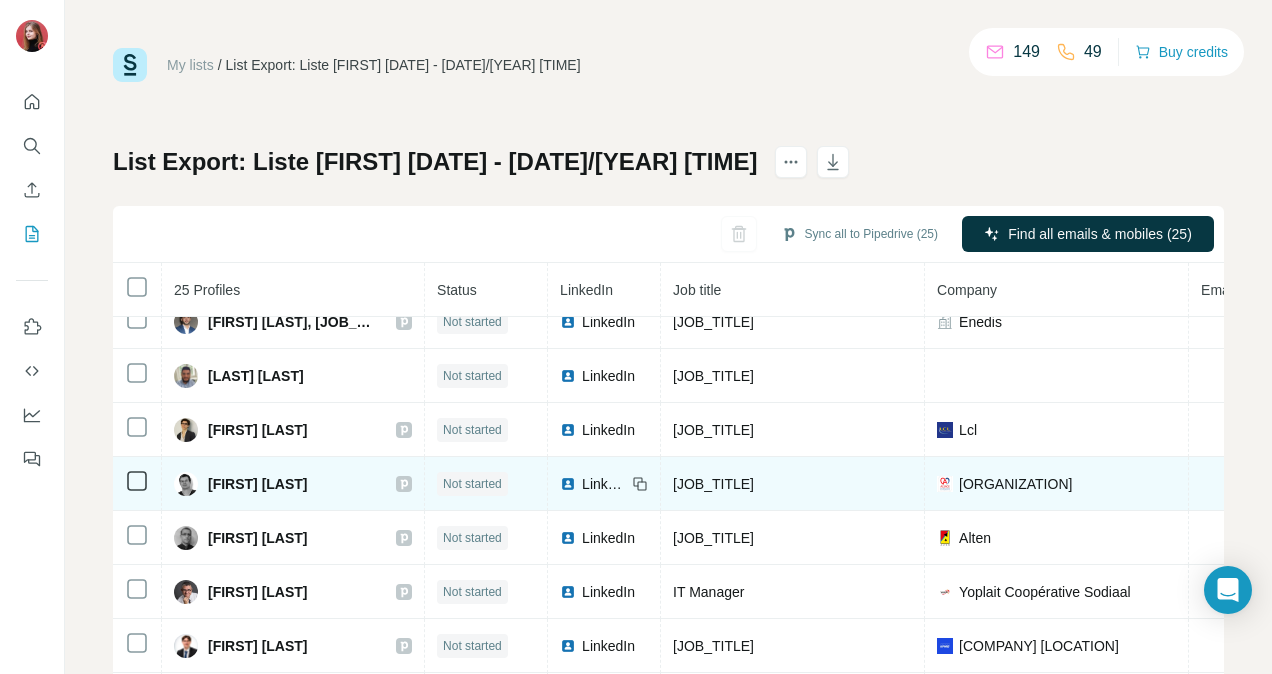 scroll, scrollTop: 95, scrollLeft: 0, axis: vertical 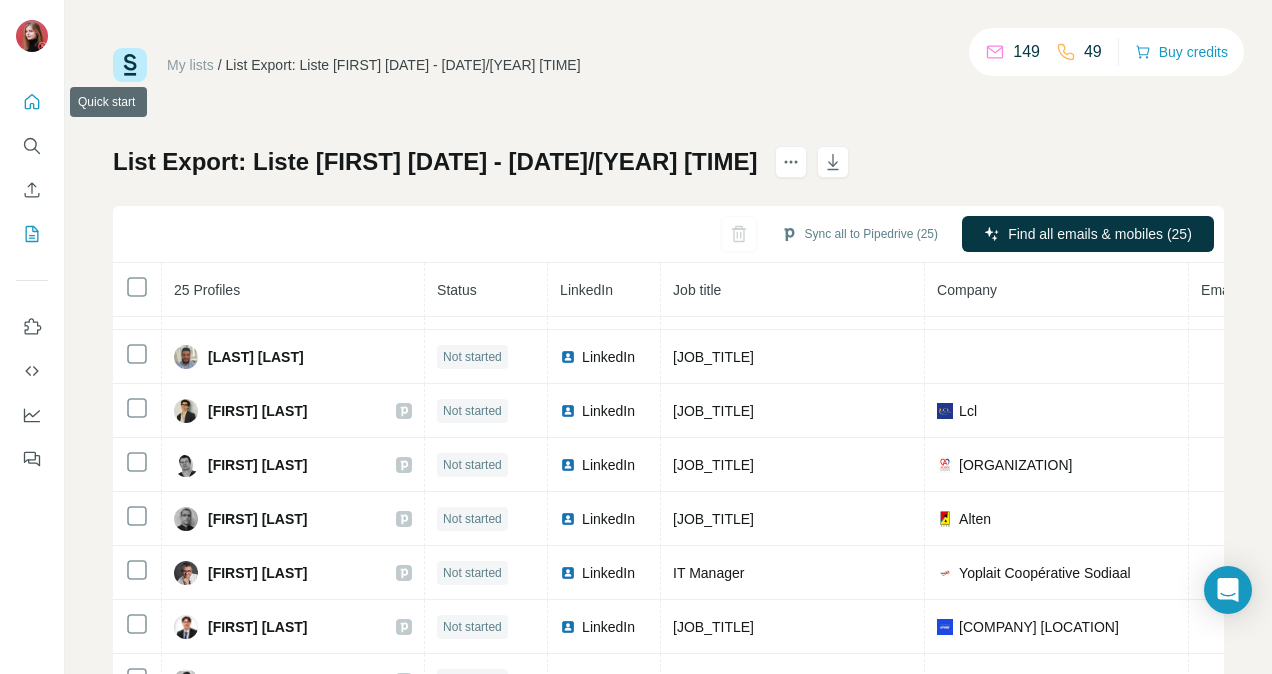 click at bounding box center [32, 102] 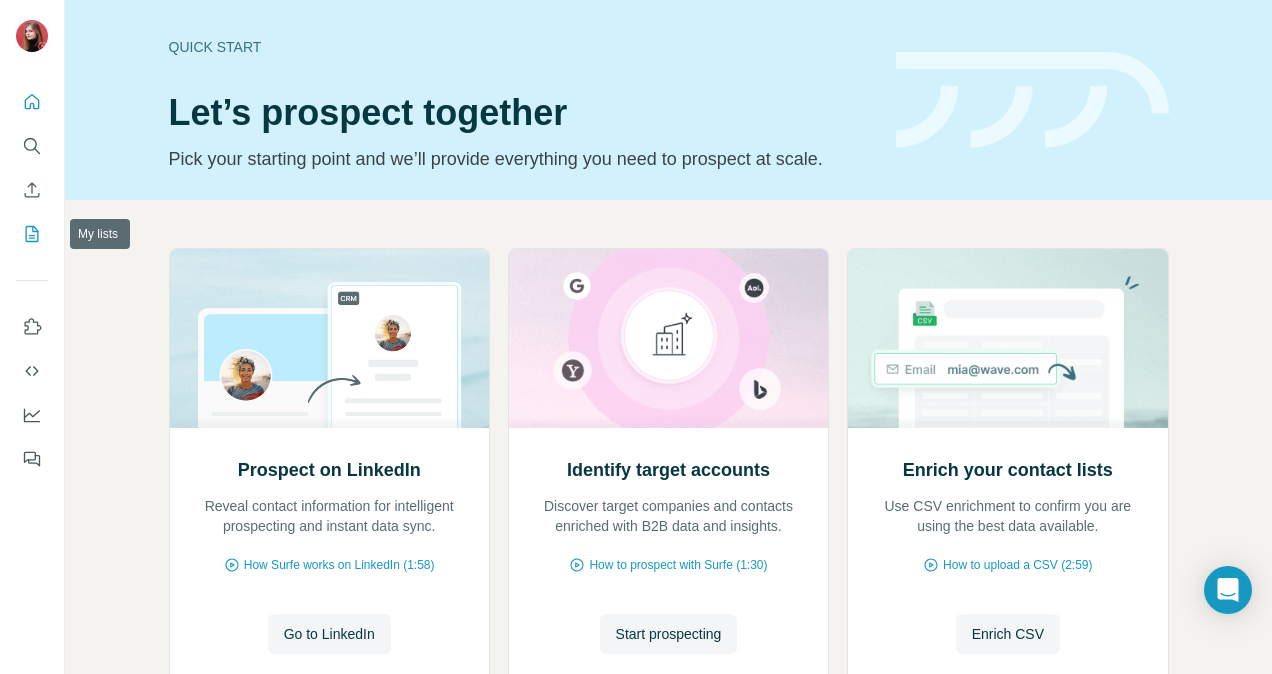 click 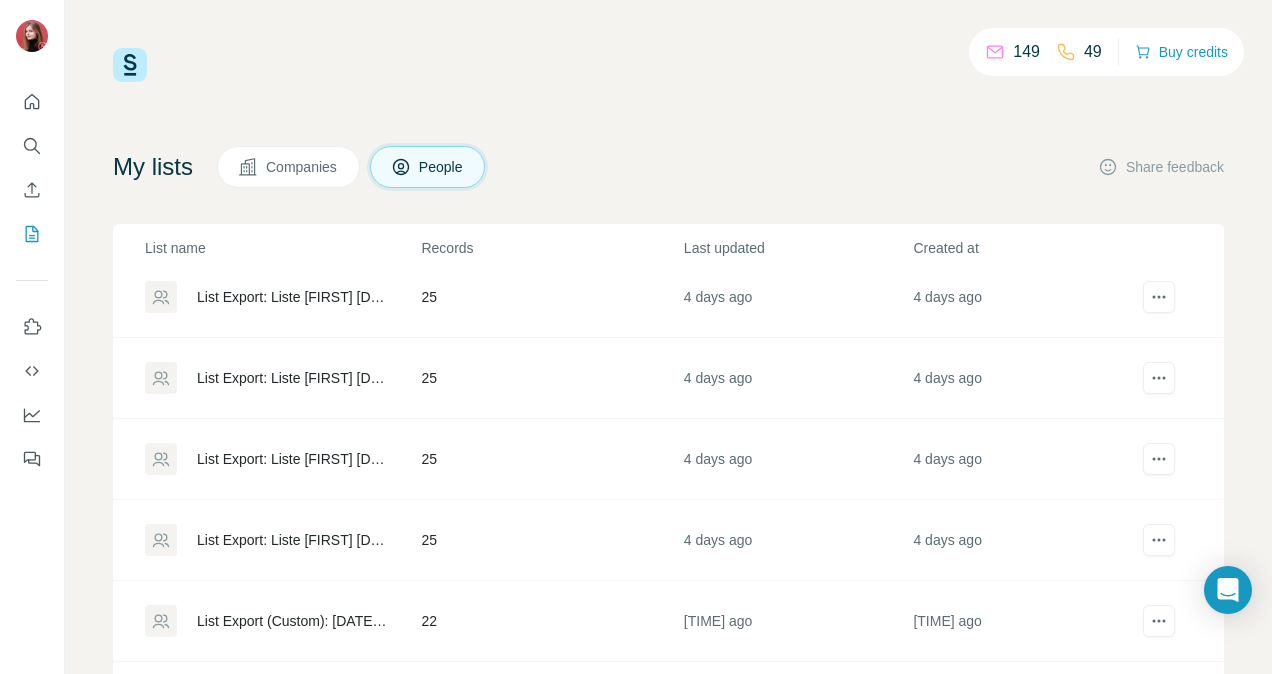scroll, scrollTop: 100, scrollLeft: 0, axis: vertical 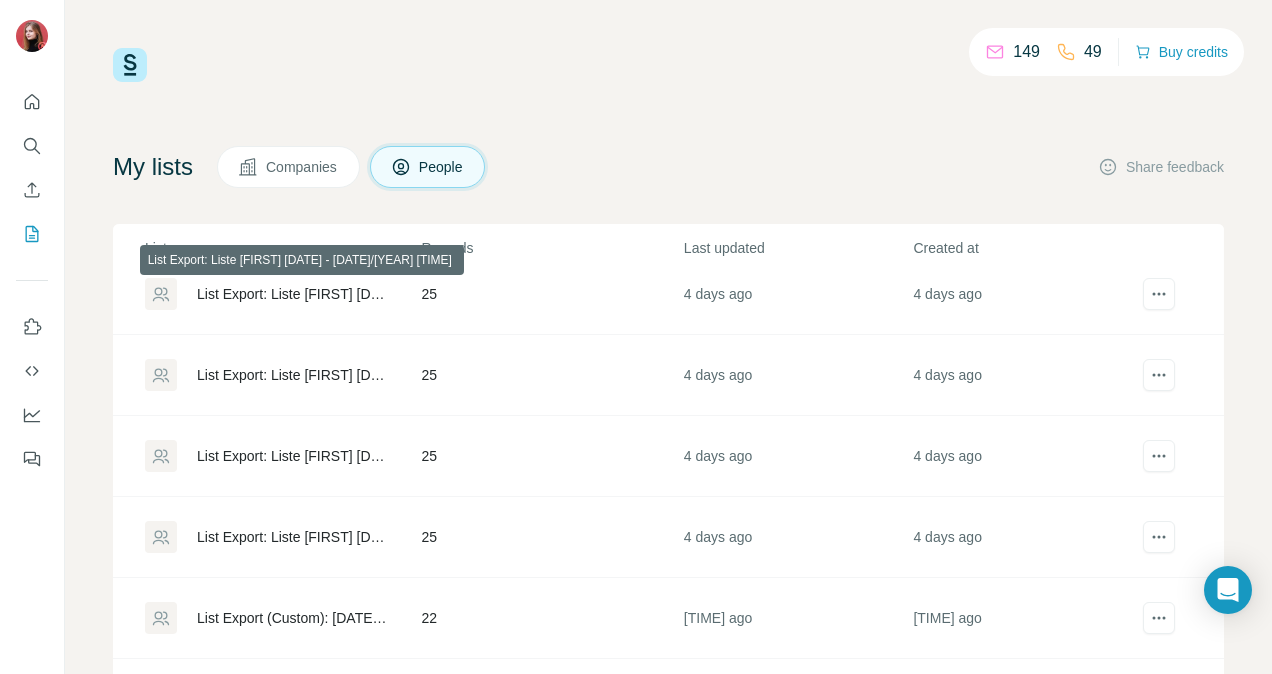 click on "List Export: Liste [FIRST] [DATE] - [DATE]/[YEAR] [TIME]" at bounding box center [292, 294] 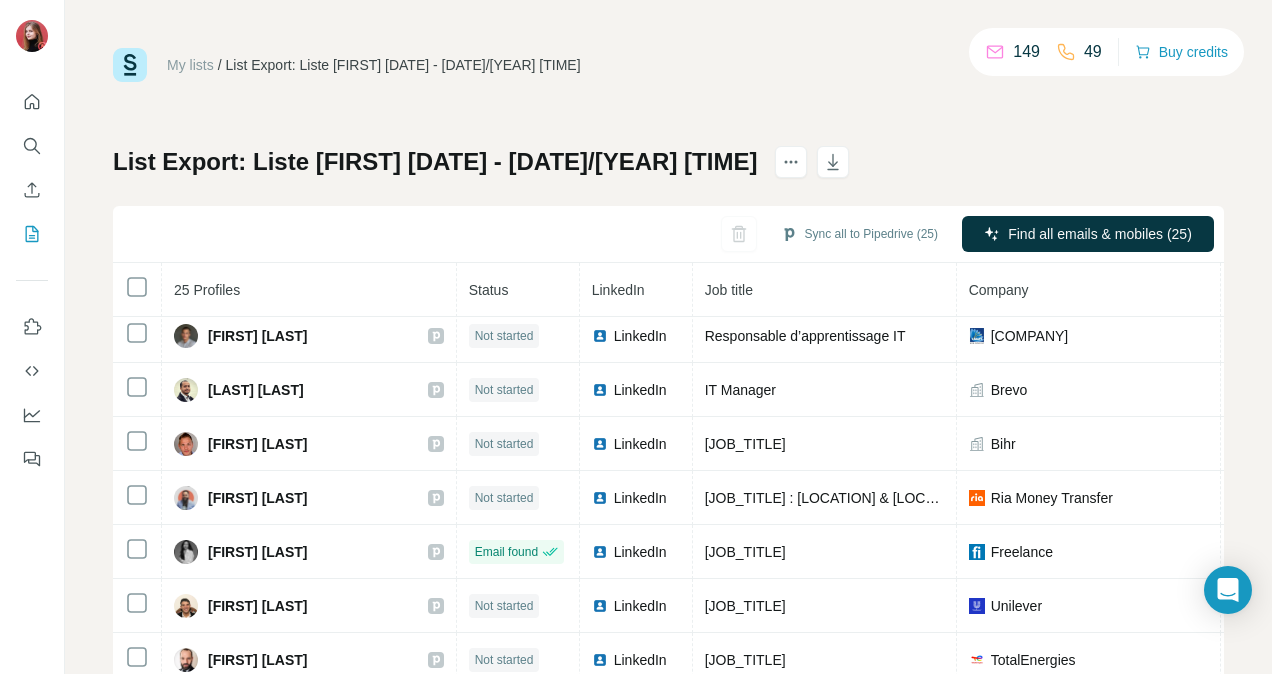 scroll, scrollTop: 336, scrollLeft: 0, axis: vertical 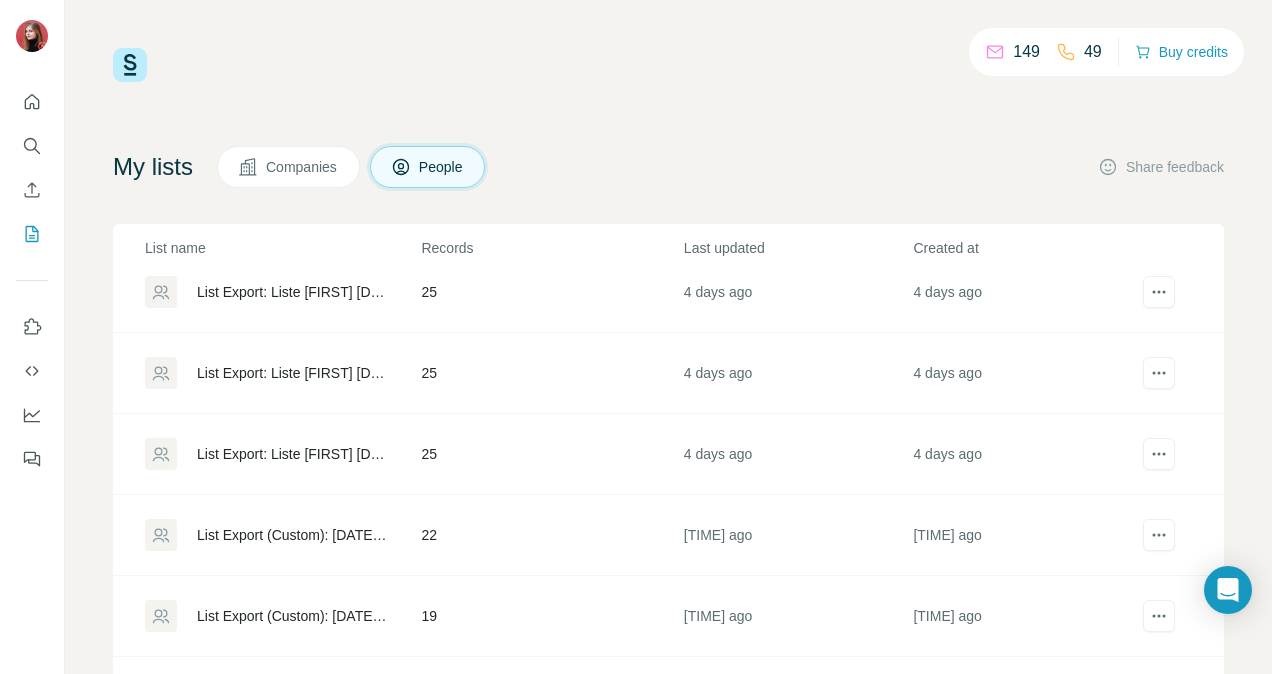 click on "List Export: Liste [FIRST] [DATE] - [DATE]/[YEAR] [TIME]" at bounding box center [292, 454] 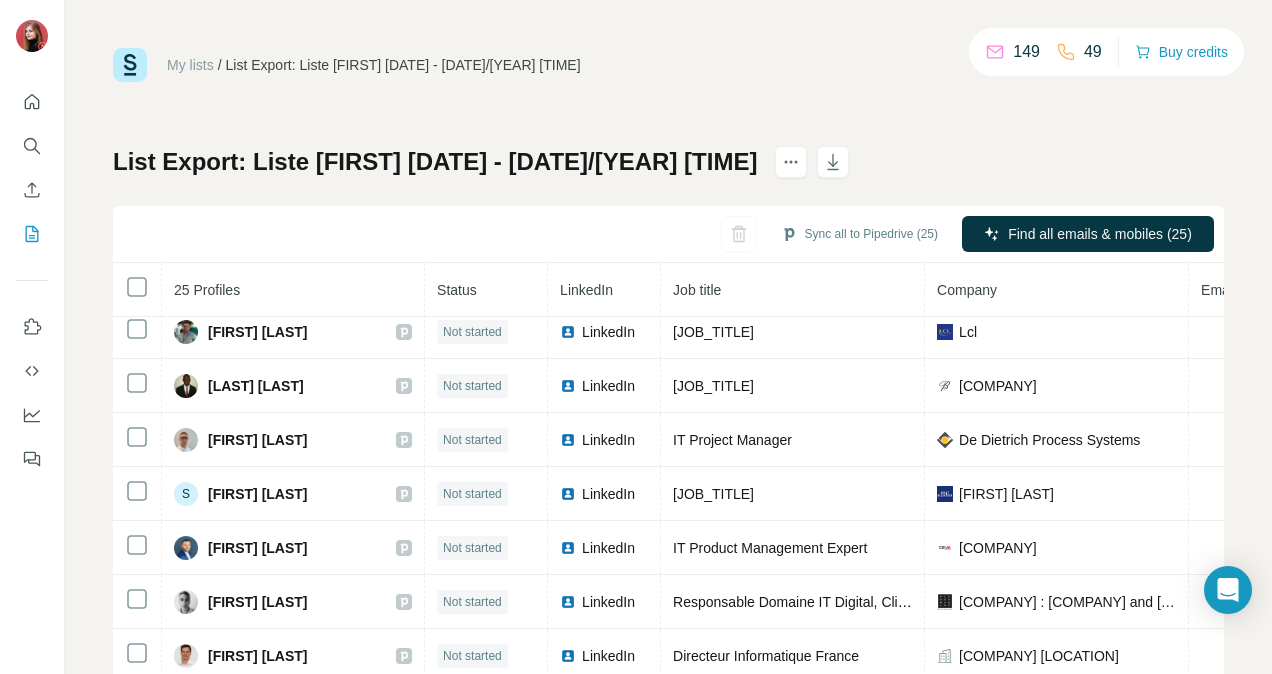 scroll, scrollTop: 0, scrollLeft: 0, axis: both 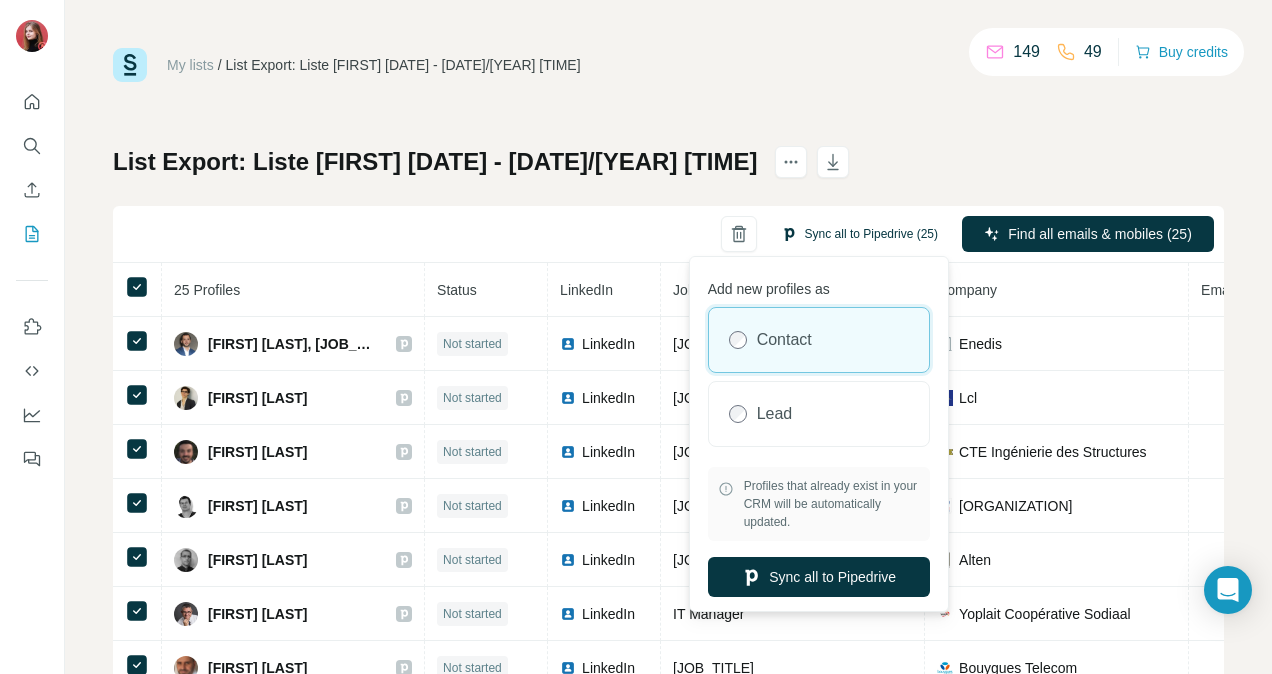 click on "Sync all to Pipedrive (25)" at bounding box center (859, 234) 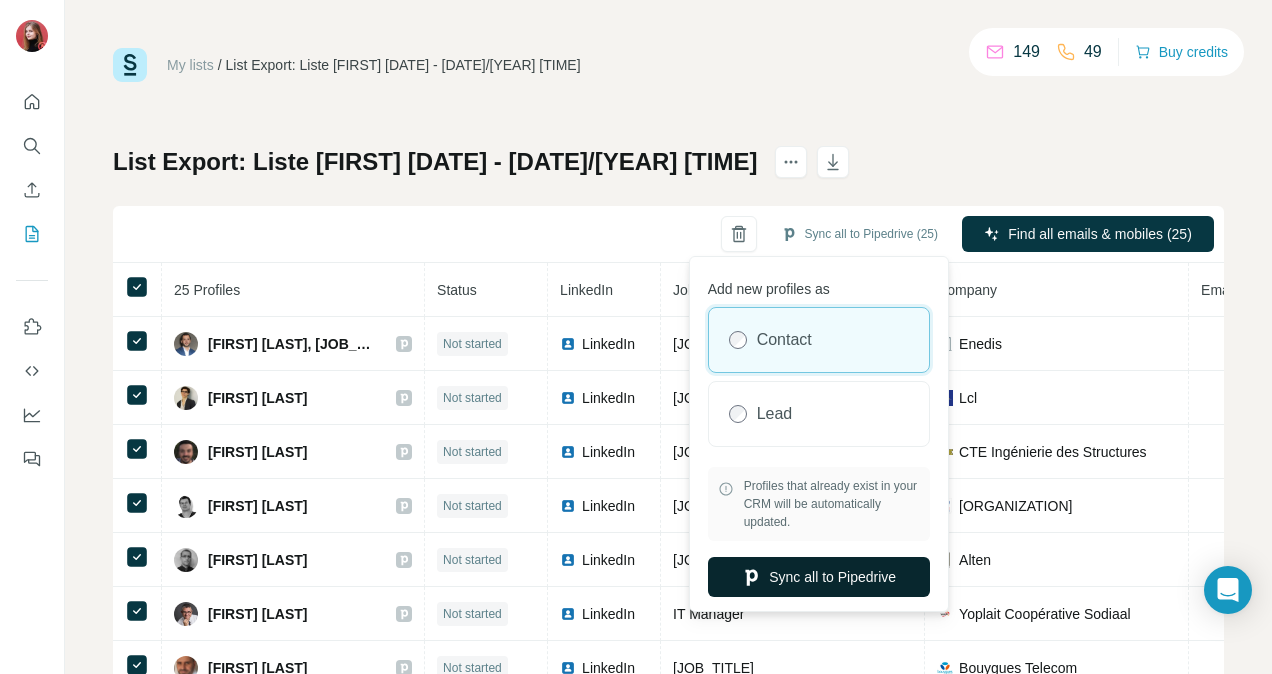 click on "Sync all to Pipedrive" at bounding box center [819, 577] 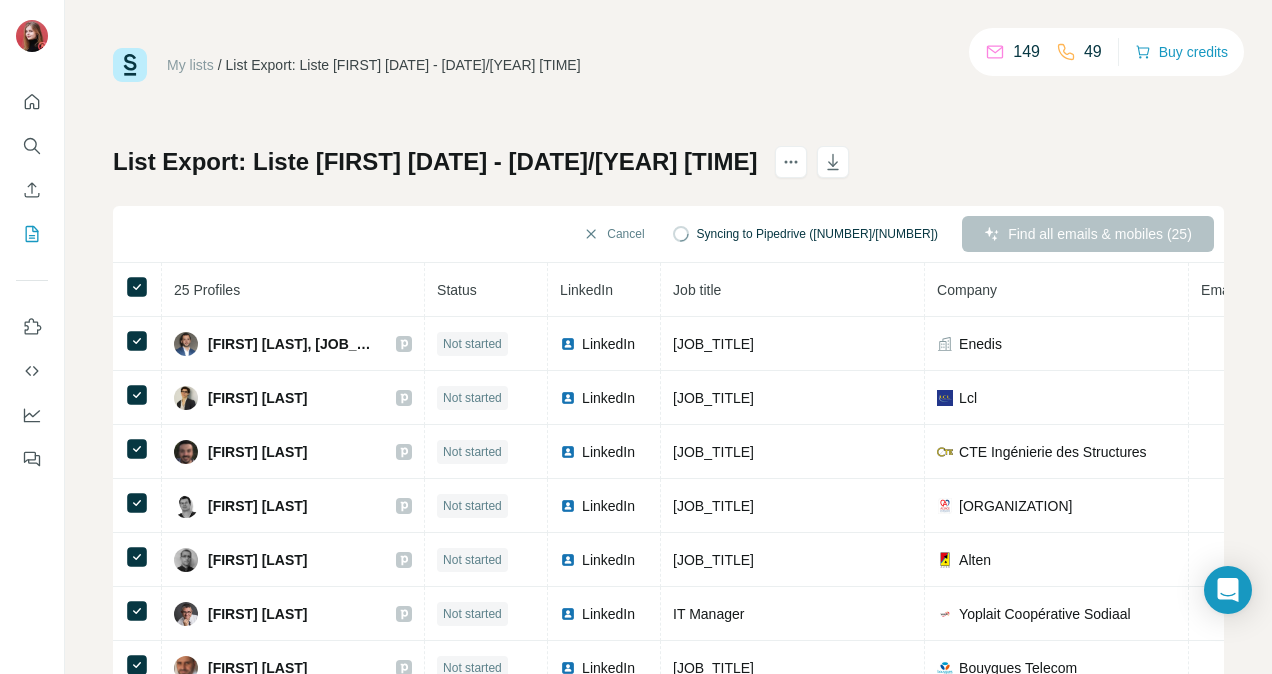 click on "My lists / List Export: Liste [FIRST] [DATE] - [DATE]/[YEAR] [TIME] [NUMBER] [NUMBER] Buy credits List Export: Liste [FIRST] [DATE] - [DATE]/[YEAR] [TIME] Cancel Syncing to Pipedrive ([NUMBER]/[NUMBER]) Find all emails & mobiles ([NUMBER]) [NUMBER] Profiles Status LinkedIn [JOB_TITLE] [COMPANY] [LOCATION] [FIRST] [LAST] Not started LinkedIn [JOB_TITLE] [COMPANY] [DOMAIN] [LOCATION] [FIRST] [LAST] Not started LinkedIn [JOB_TITLE] [COMPANY] [DOMAIN] [LOCATION] [FIRST] [LAST] Not started LinkedIn [JOB_TITLE] [COMPANY] [DOMAIN] [LOCATION] [FIRST] [LAST] Not started LinkedIn [JOB_TITLE] [COMPANY] [DOMAIN] [LOCATION]" at bounding box center [668, 419] 